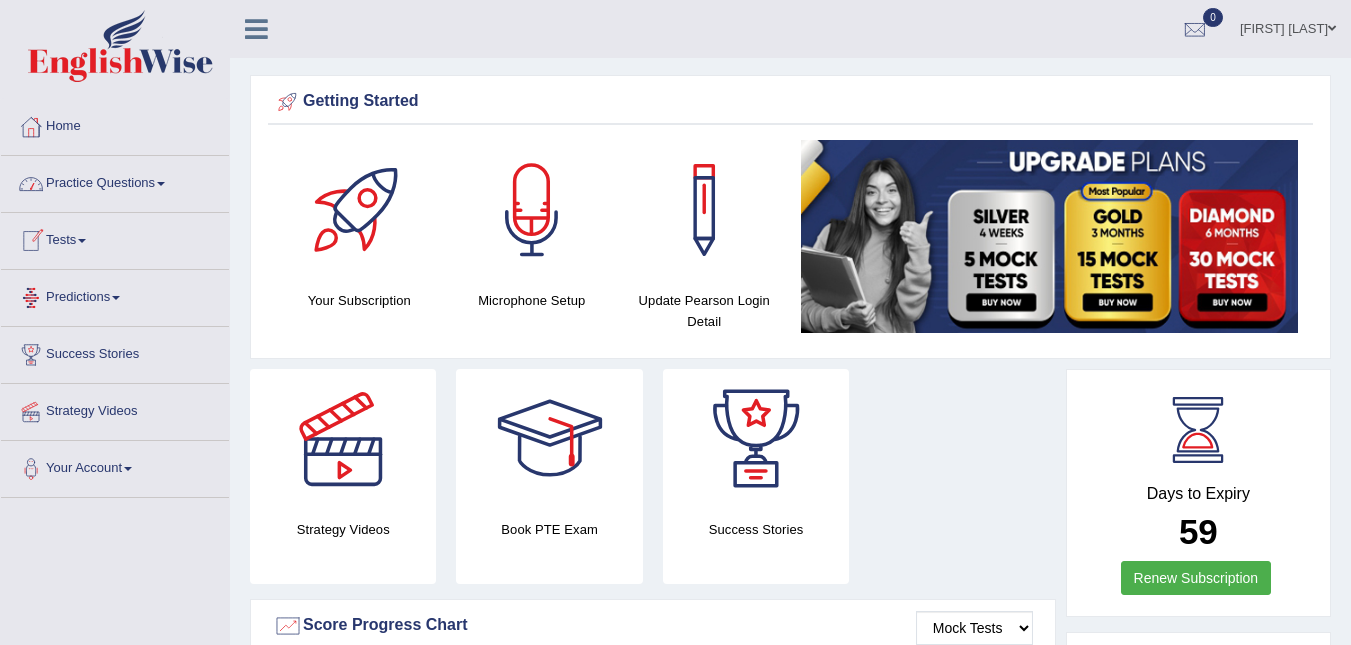 scroll, scrollTop: 0, scrollLeft: 0, axis: both 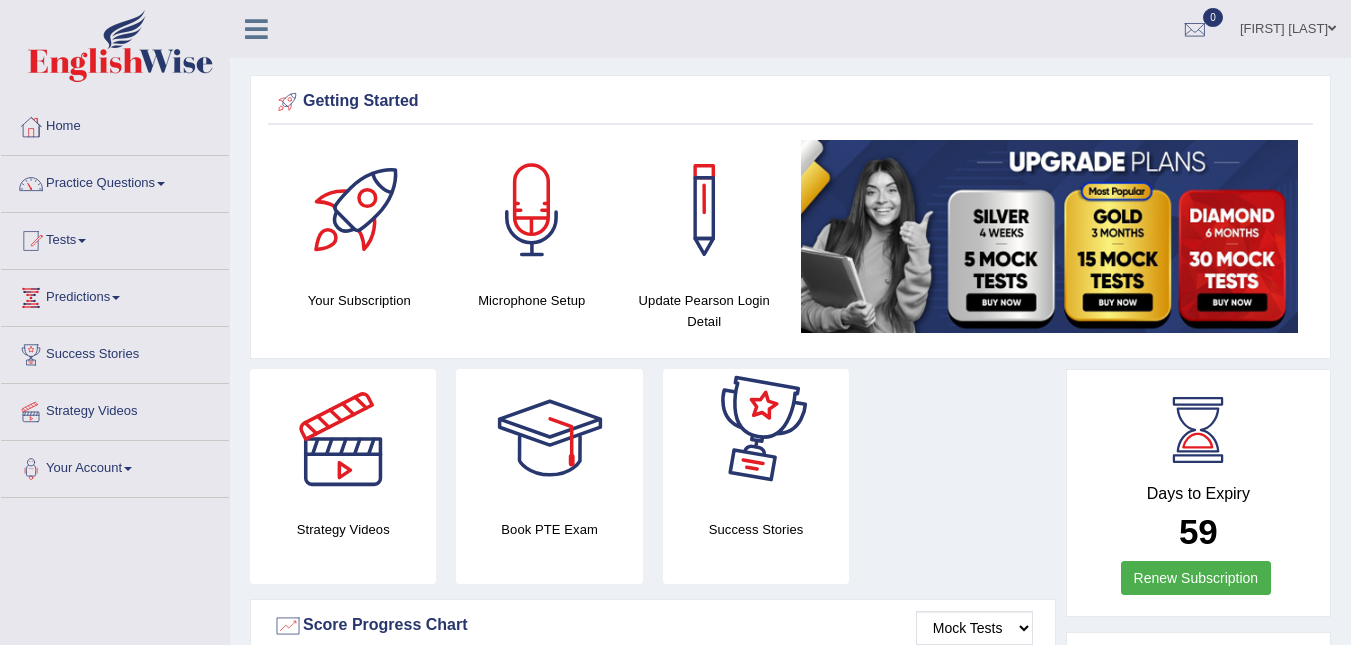click at bounding box center (756, 439) 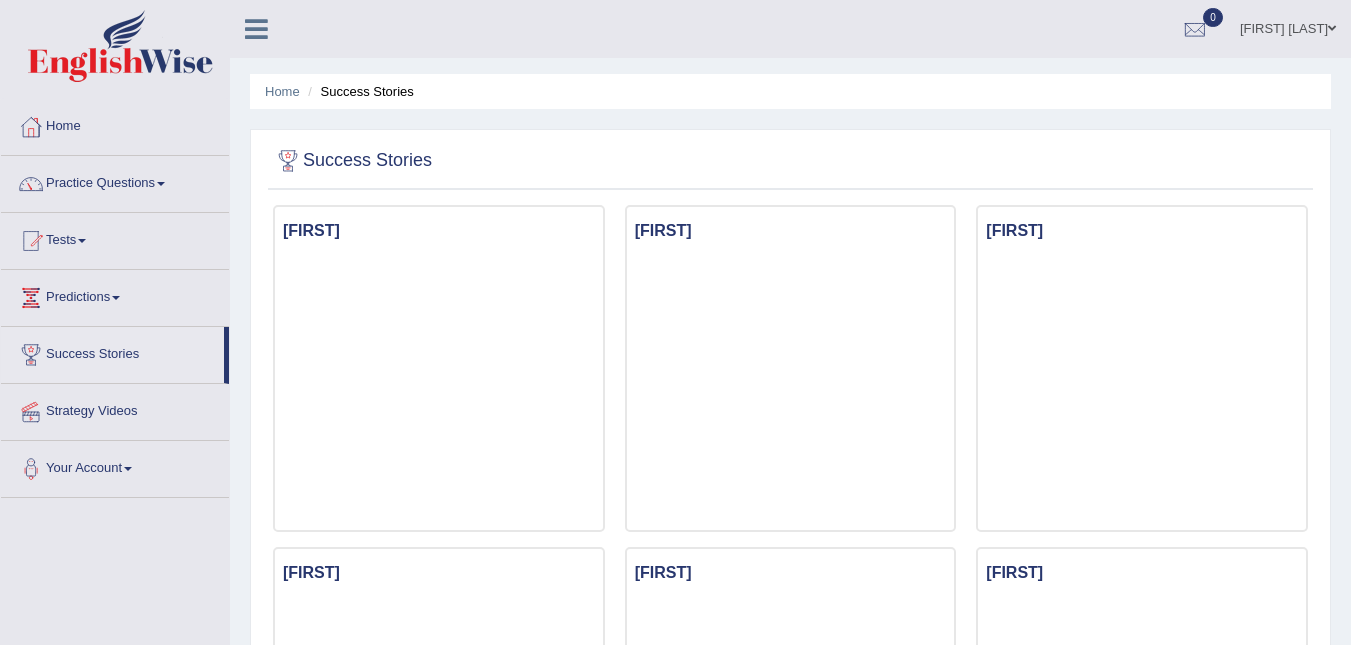 scroll, scrollTop: 0, scrollLeft: 0, axis: both 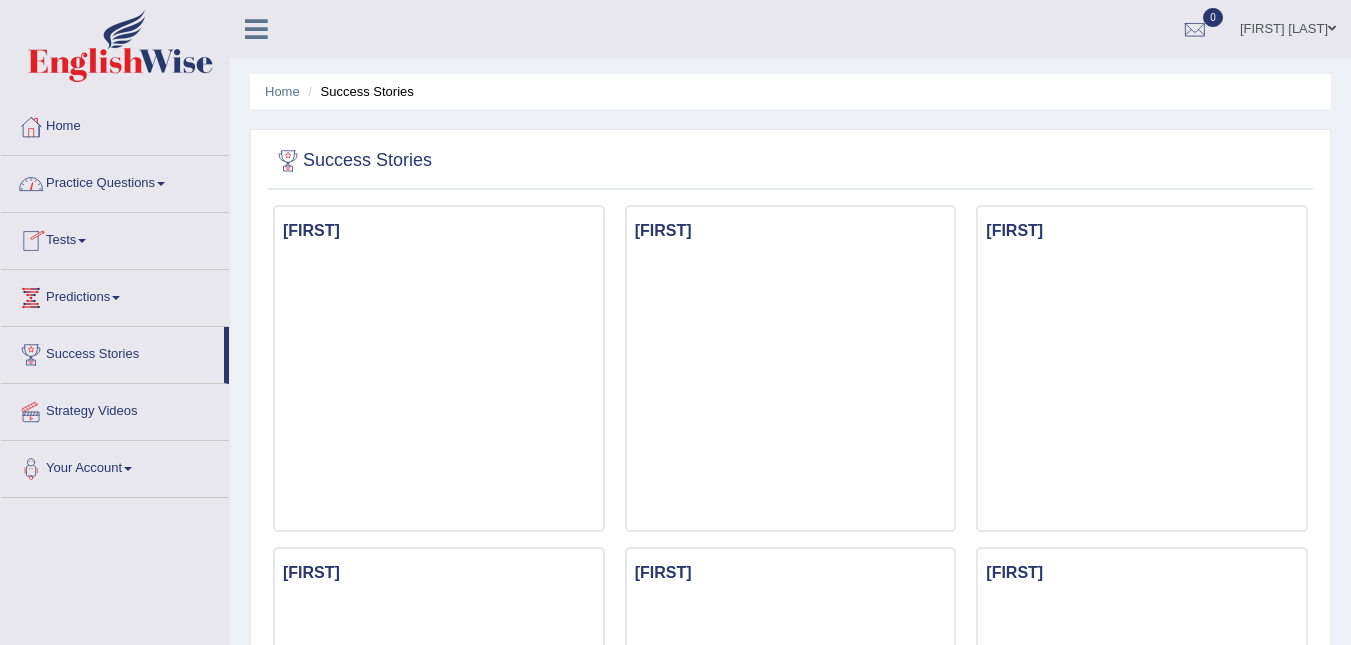 click on "Practice Questions" at bounding box center [115, 181] 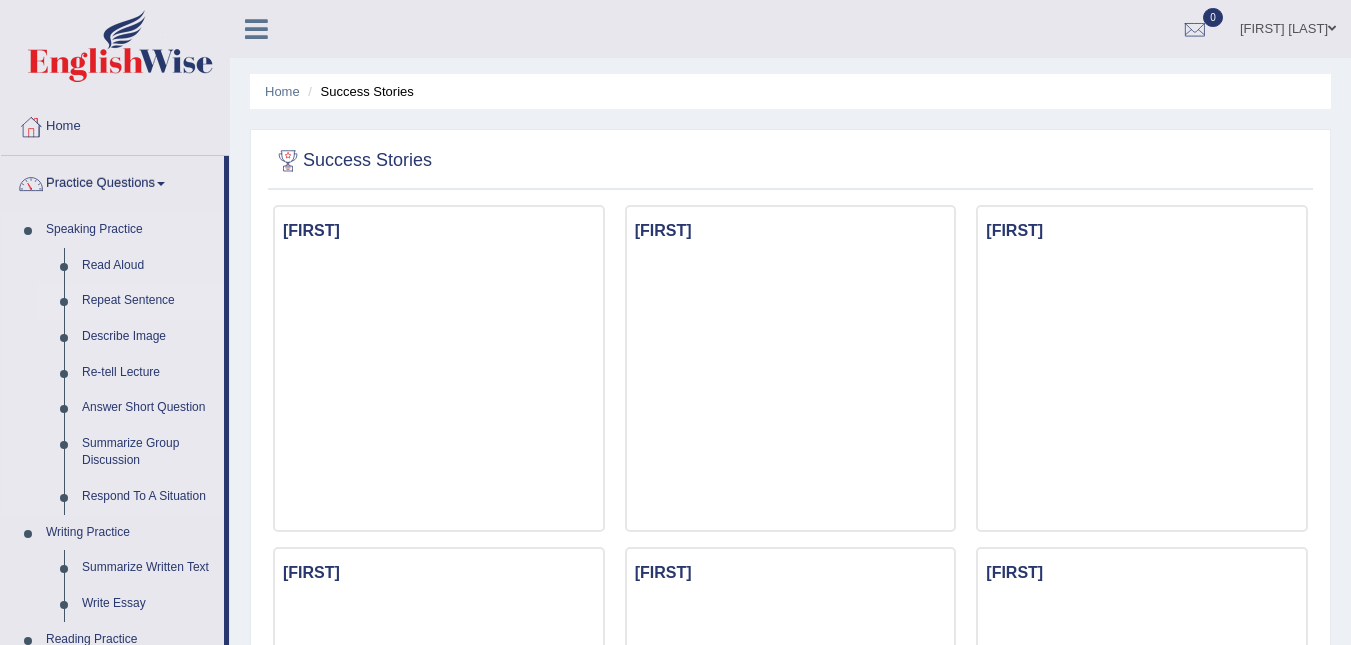 click on "Repeat Sentence" at bounding box center (148, 301) 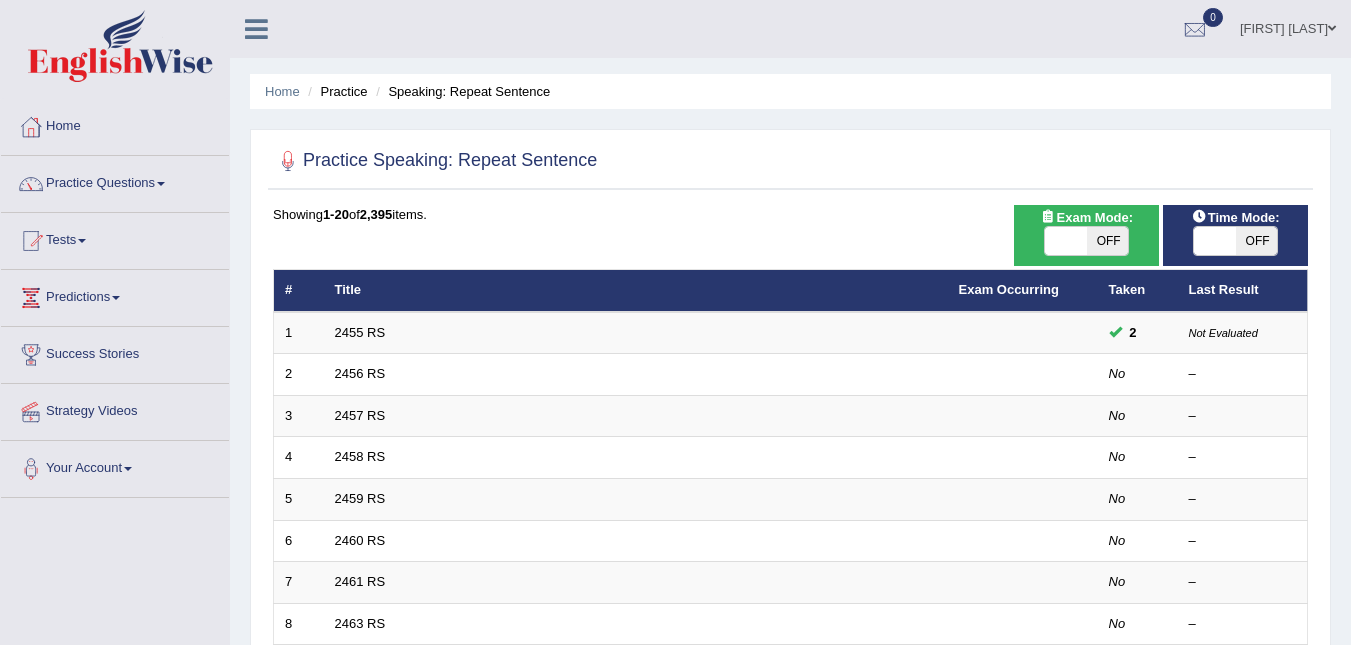 scroll, scrollTop: 0, scrollLeft: 0, axis: both 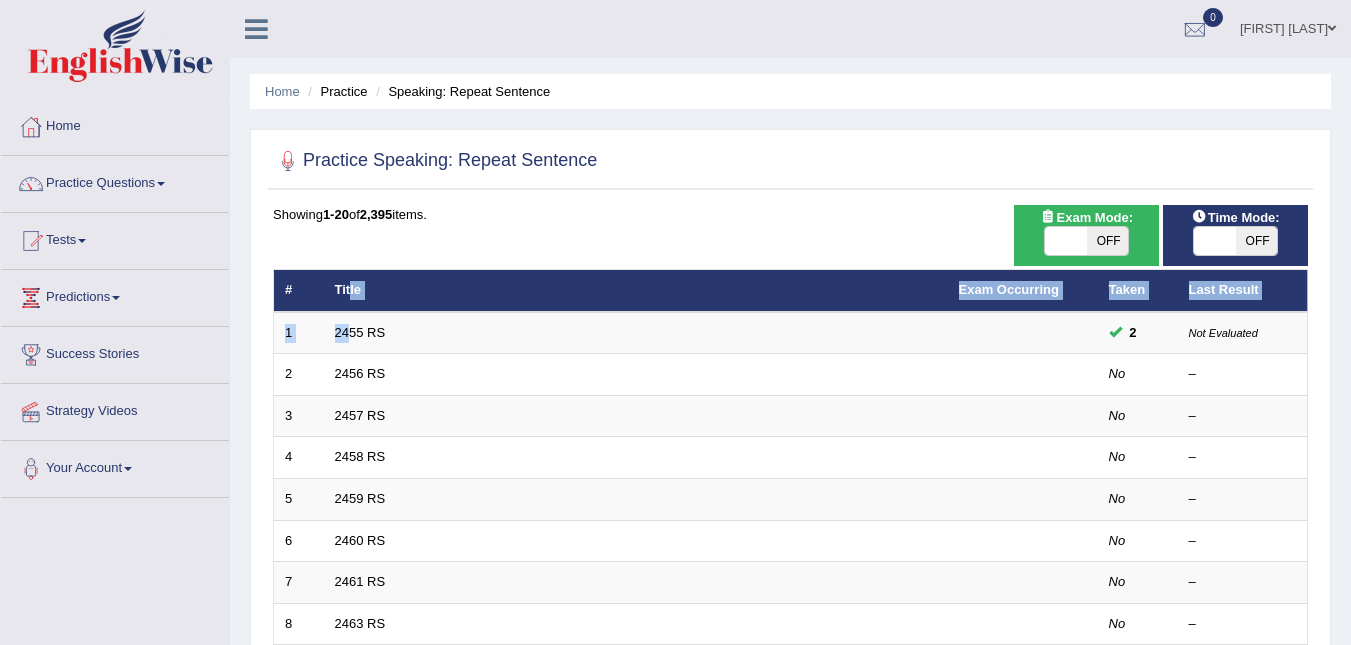 click on "# Title Exam Occurring Taken Last Result
1 2455 RS 2 Not Evaluated
2 2456 RS No –
3 2457 RS No –
4 2458 RS No –
5 2459 RS No –
6 2460 RS No –
7 2461 RS No –
8 2463 RS No –
9 2464 RS No –
10 2465 RS No –
11 2474 RS No –
12 2475 RS No –
13 2480 RS No –
14 2484 RS No –
15 2485 RS No –
16 2490 RS No –
17 2495 RS No –
18 2497 RS No –
19 2498 RS No –
20 2499 RS No –" at bounding box center (790, 706) 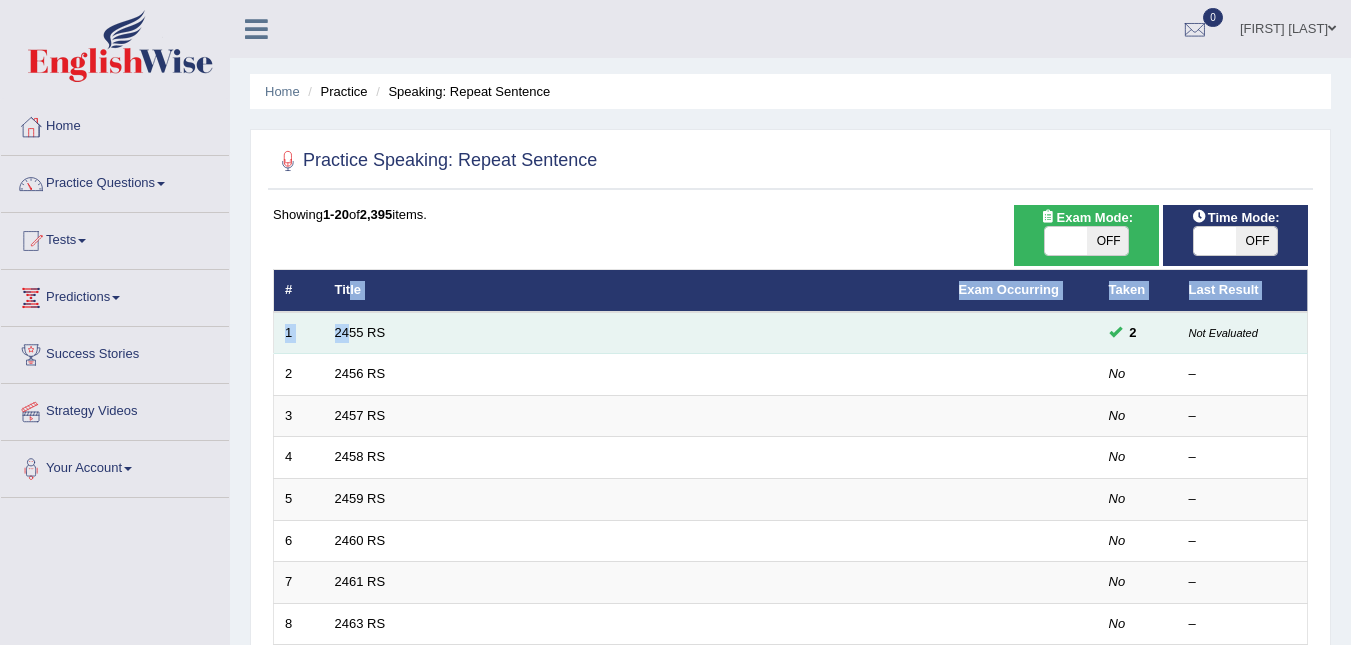 drag, startPoint x: 351, startPoint y: 310, endPoint x: 363, endPoint y: 323, distance: 17.691807 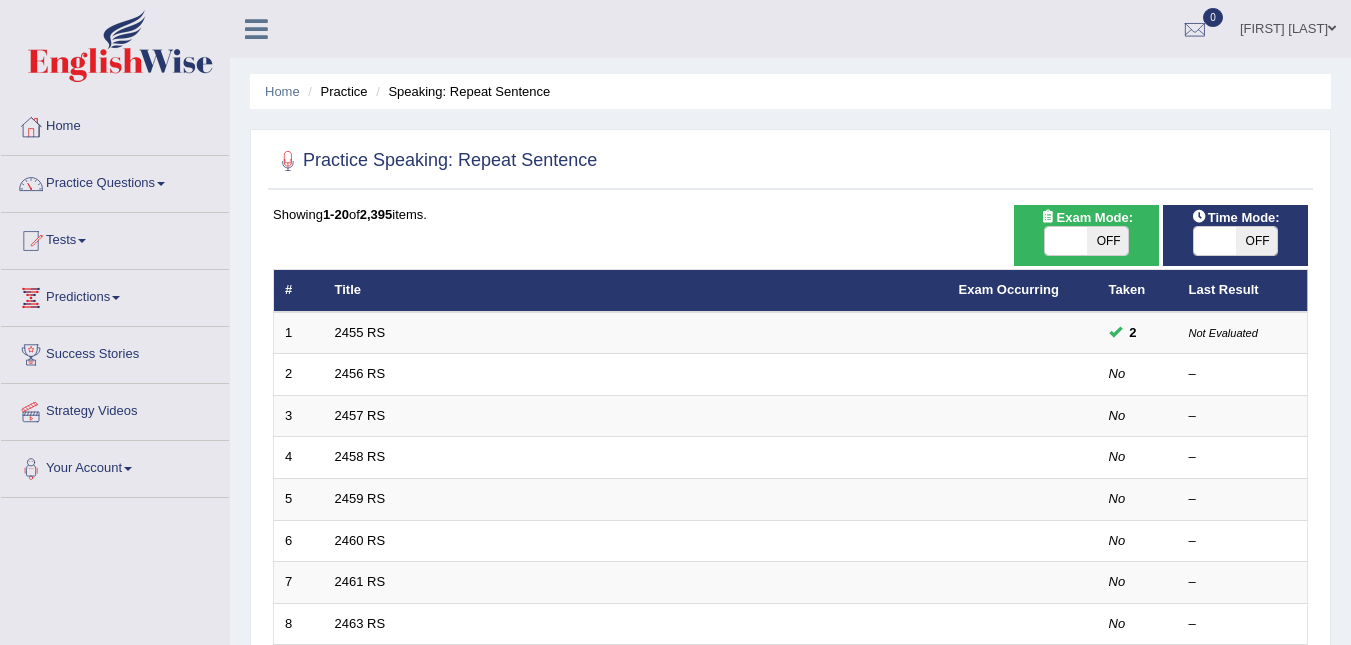 drag, startPoint x: 360, startPoint y: 328, endPoint x: 728, endPoint y: 233, distance: 380.06445 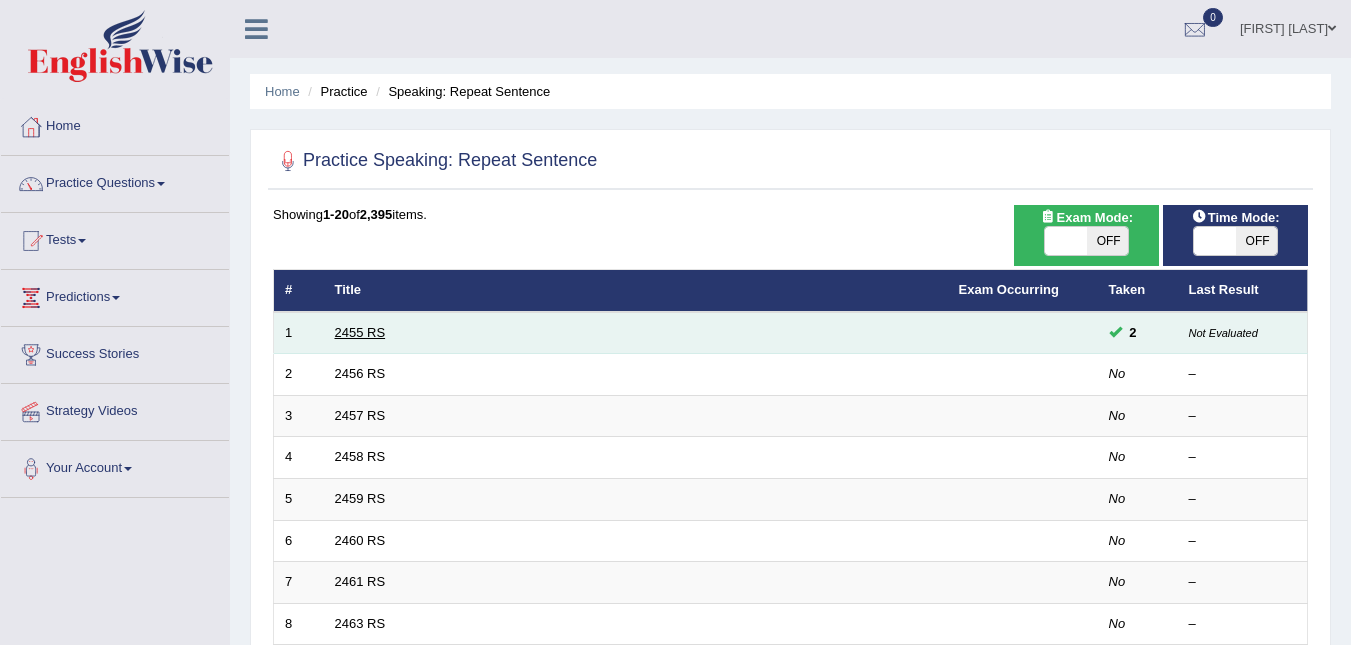 click on "2455 RS" at bounding box center (360, 332) 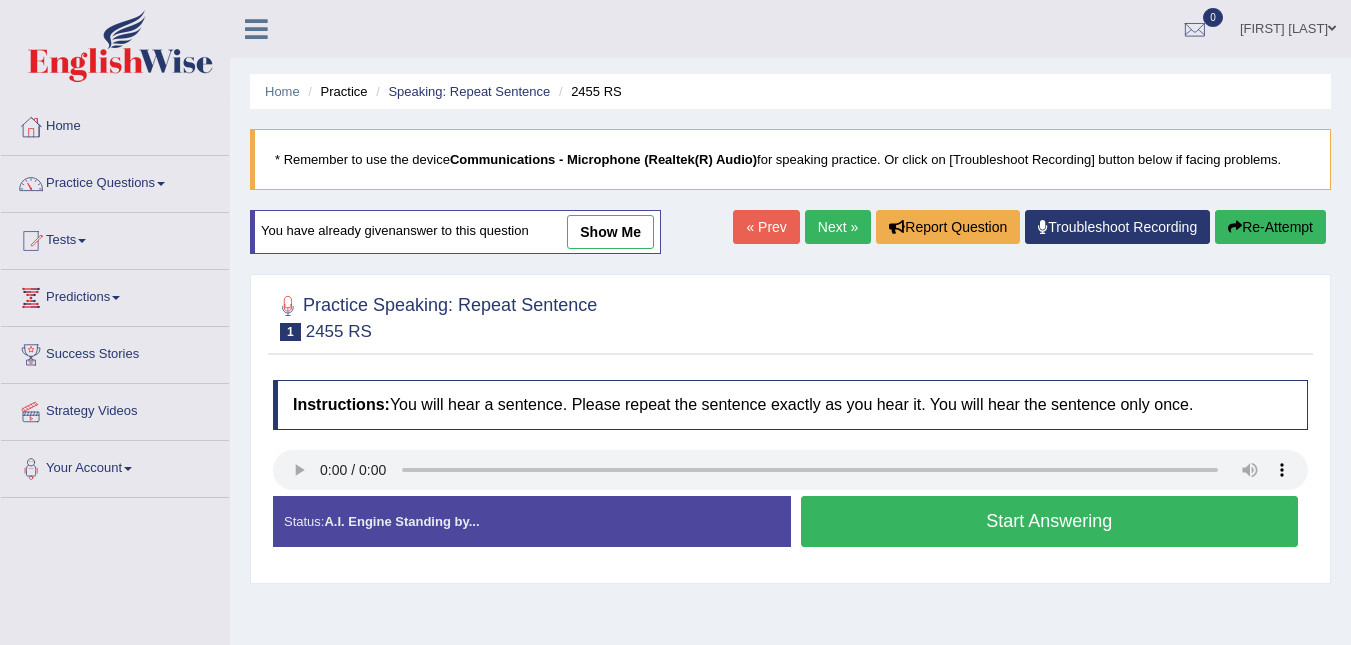scroll, scrollTop: 0, scrollLeft: 0, axis: both 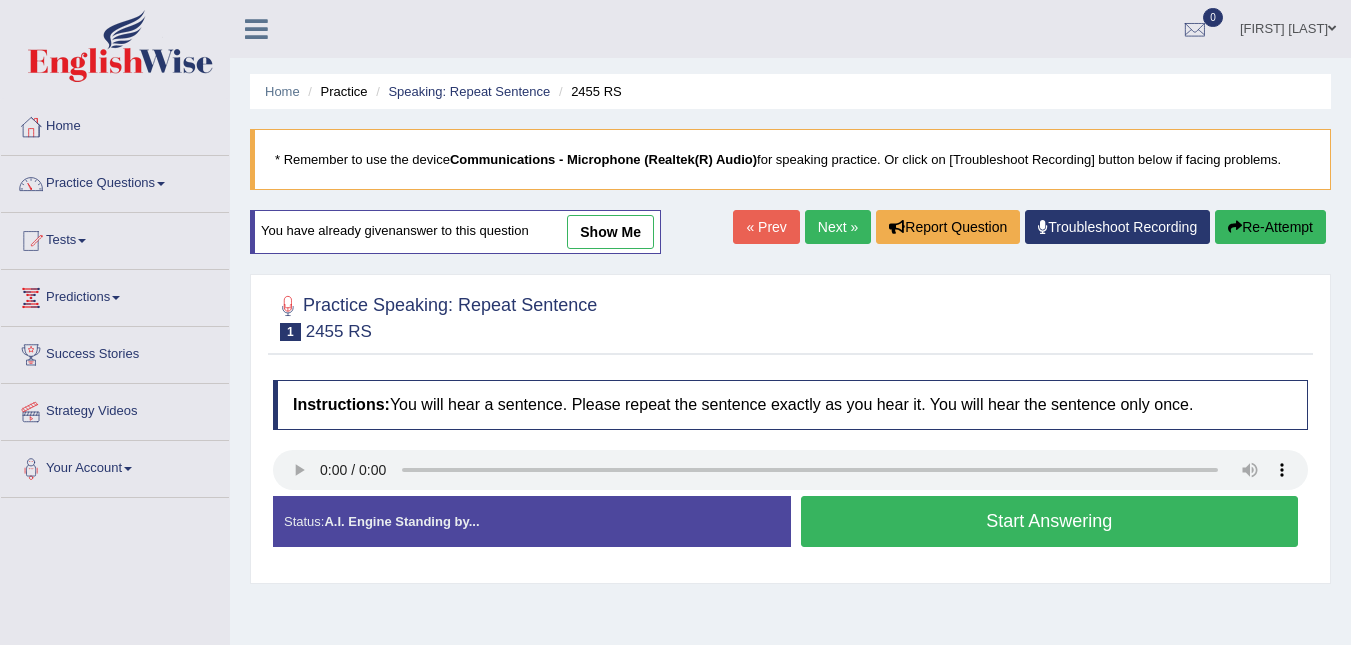 click at bounding box center (790, 470) 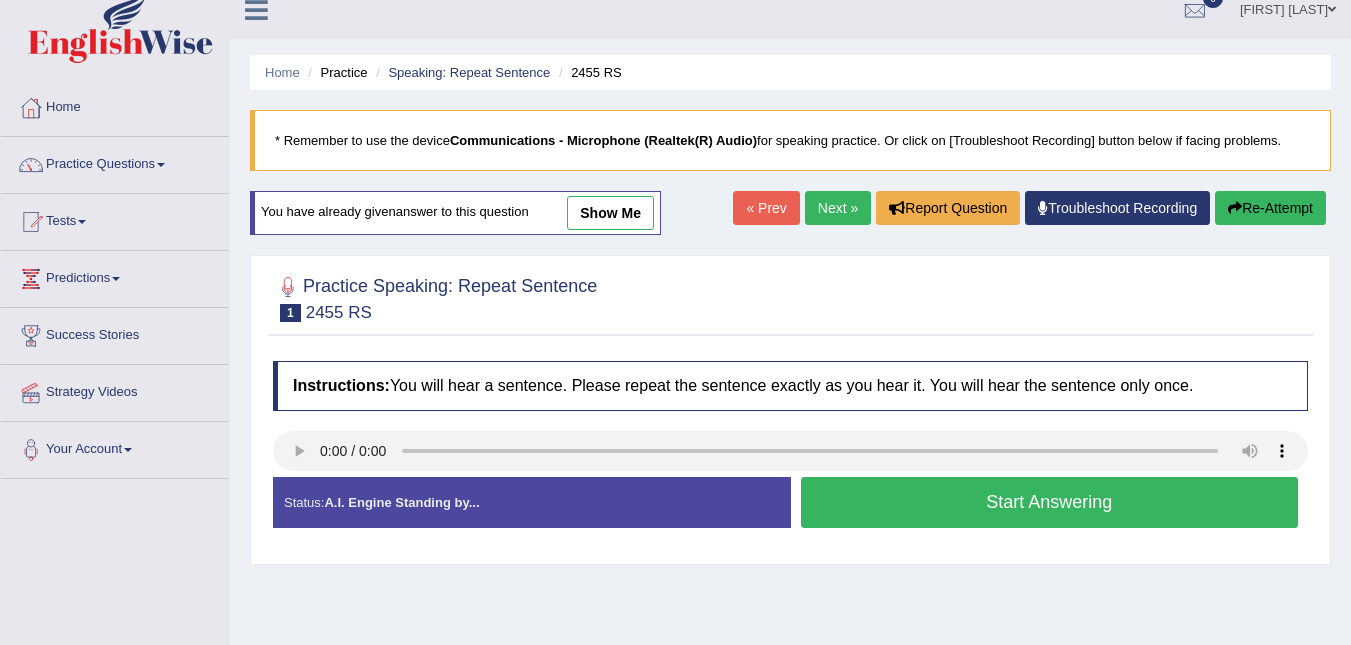 scroll, scrollTop: 7, scrollLeft: 0, axis: vertical 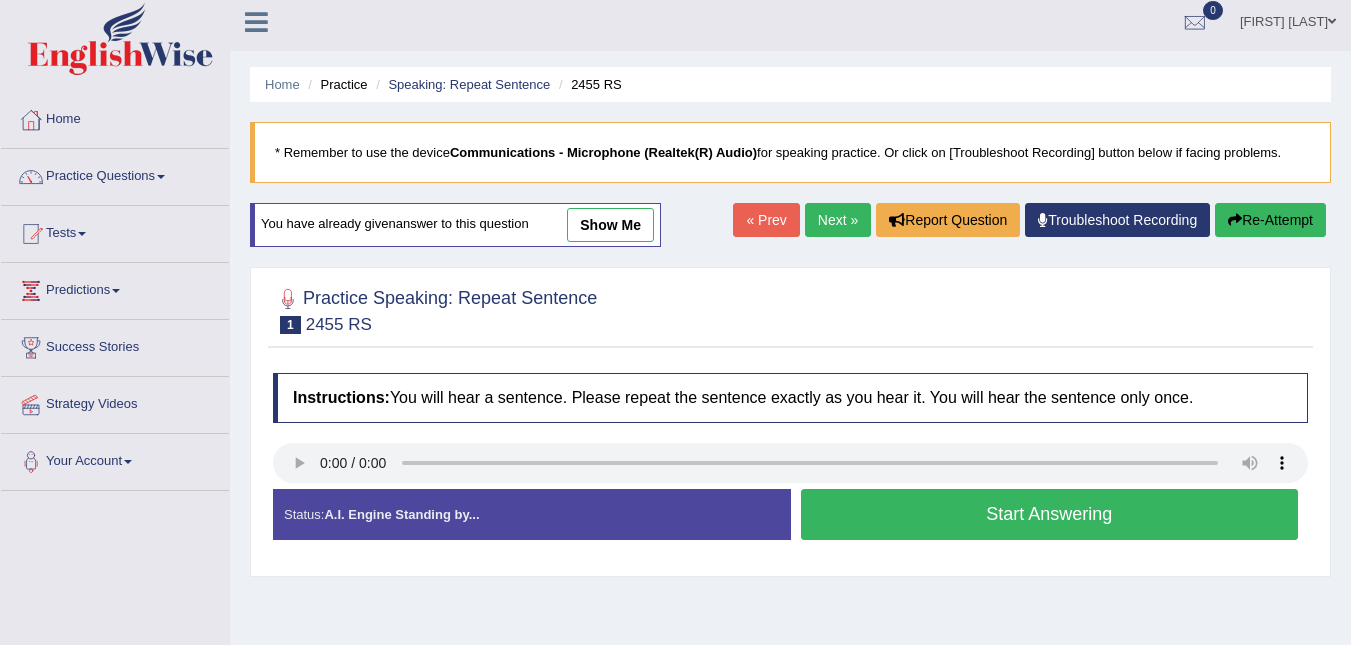 click on "show me" at bounding box center (610, 225) 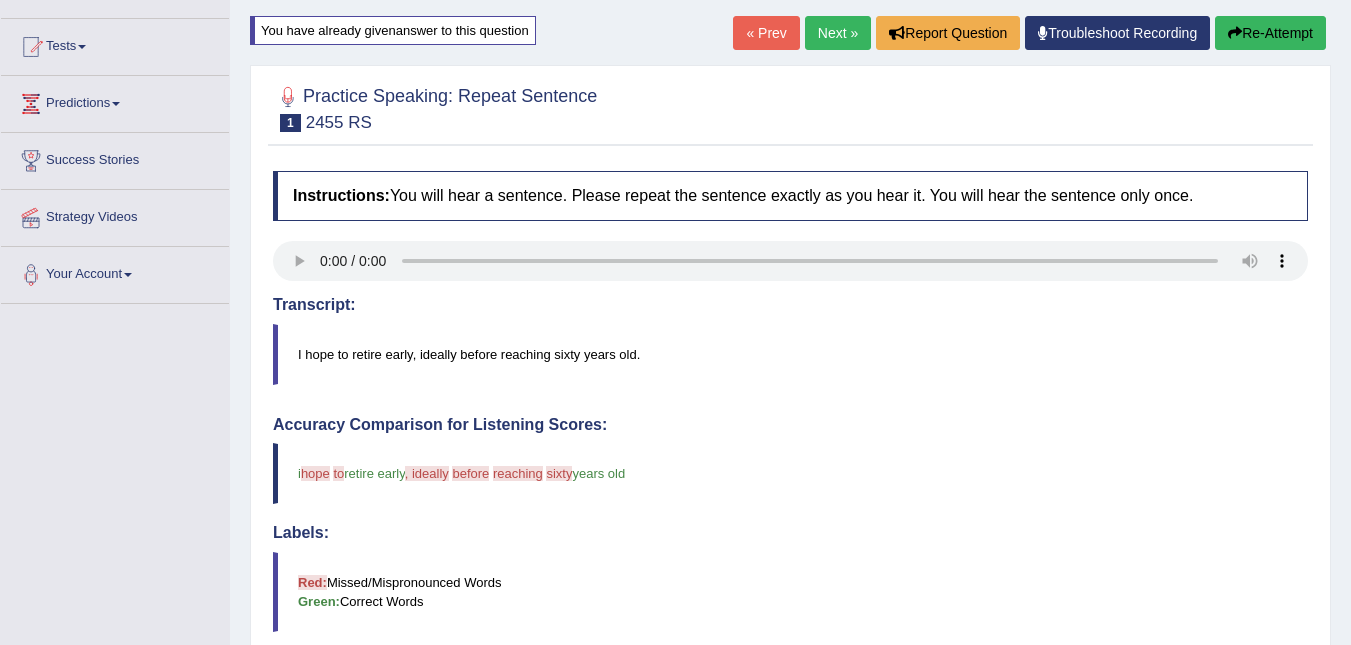 scroll, scrollTop: 196, scrollLeft: 0, axis: vertical 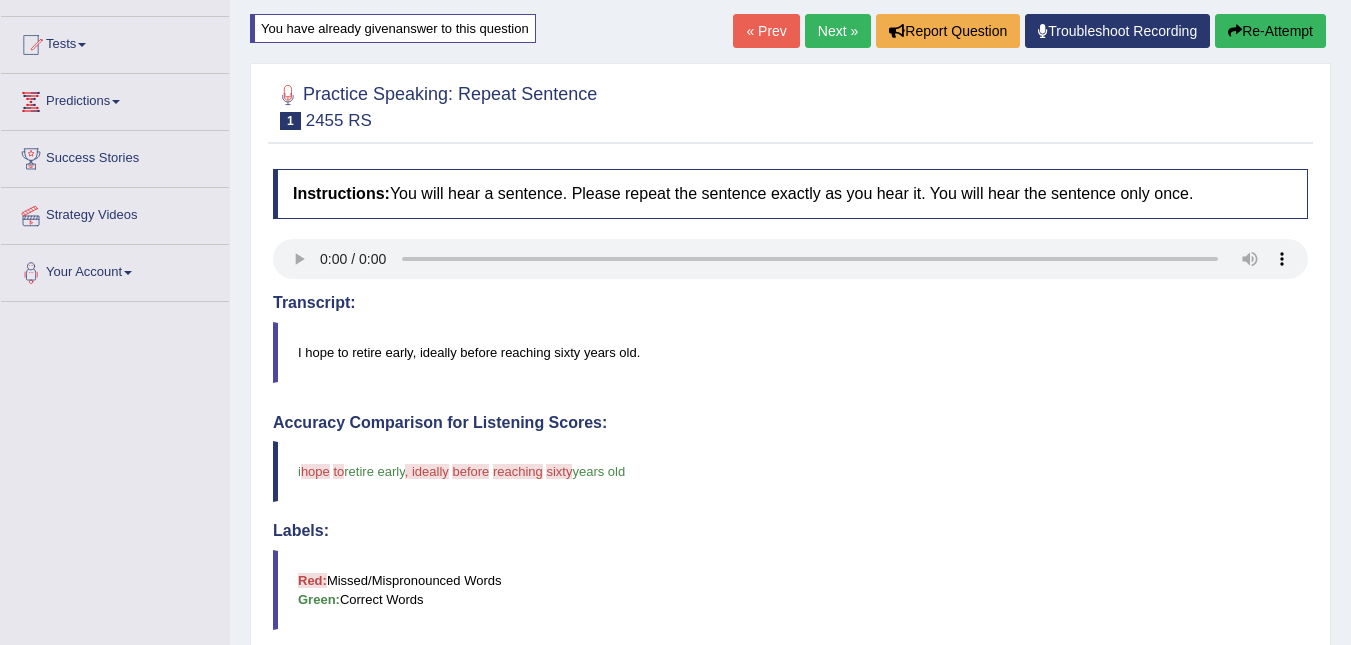 click on "Home
Practice
Speaking: Repeat Sentence
2455 RS
* Remember to use the device  Communications - Microphone (Realtek(R) Audio)  for speaking practice. Or click on [Troubleshoot Recording] button below if facing problems.
You have already given   answer to this question
« Prev Next »  Report Question  Troubleshoot Recording  Re-Attempt
Practice Speaking: Repeat Sentence
1
2455 RS
Instructions:  You will hear a sentence. Please repeat the sentence exactly as you hear it. You will hear the sentence only once.
Transcript: I hope to retire early, ideally before reaching sixty years old. Created with Highcharts 7.1.2 Too low Too high Time Pitch meter: 0 2 4 6 8 10 Created with Highcharts 7.1.2 Great Too slow Too fast Time Speech pace meter: 0 10 20 30 40 i  hope thought   to i , ideally" at bounding box center [790, 450] 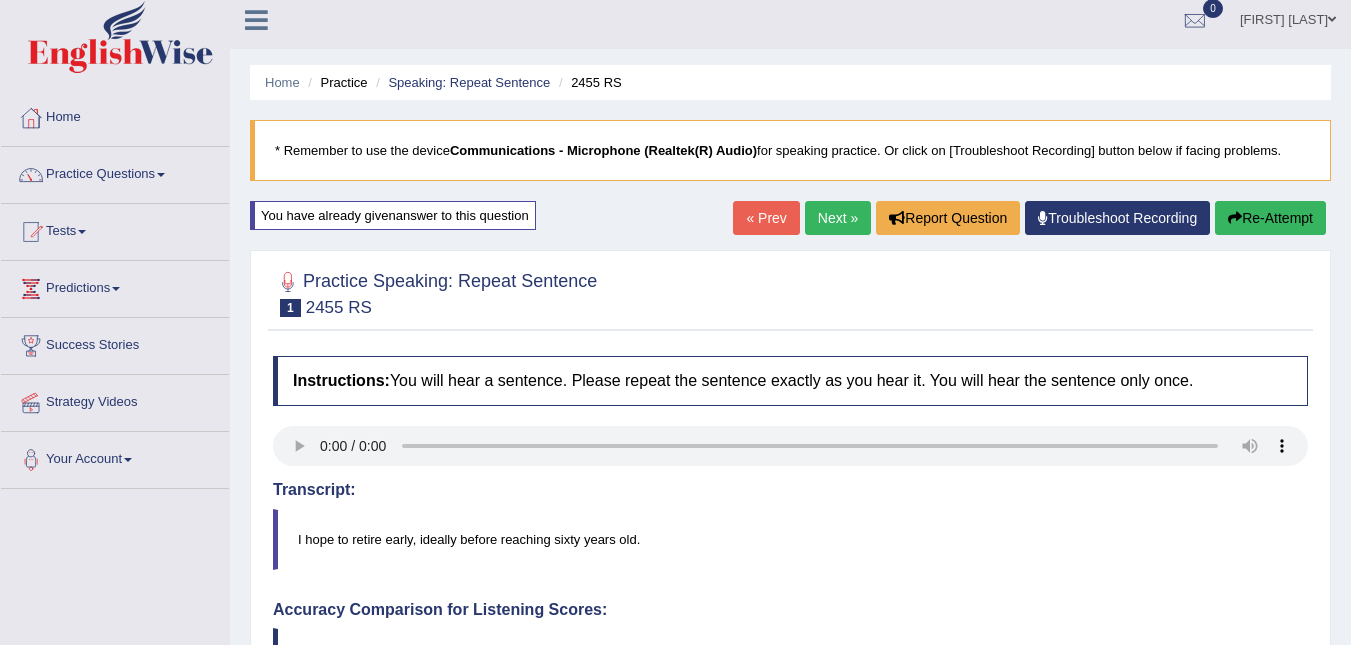 scroll, scrollTop: 11, scrollLeft: 0, axis: vertical 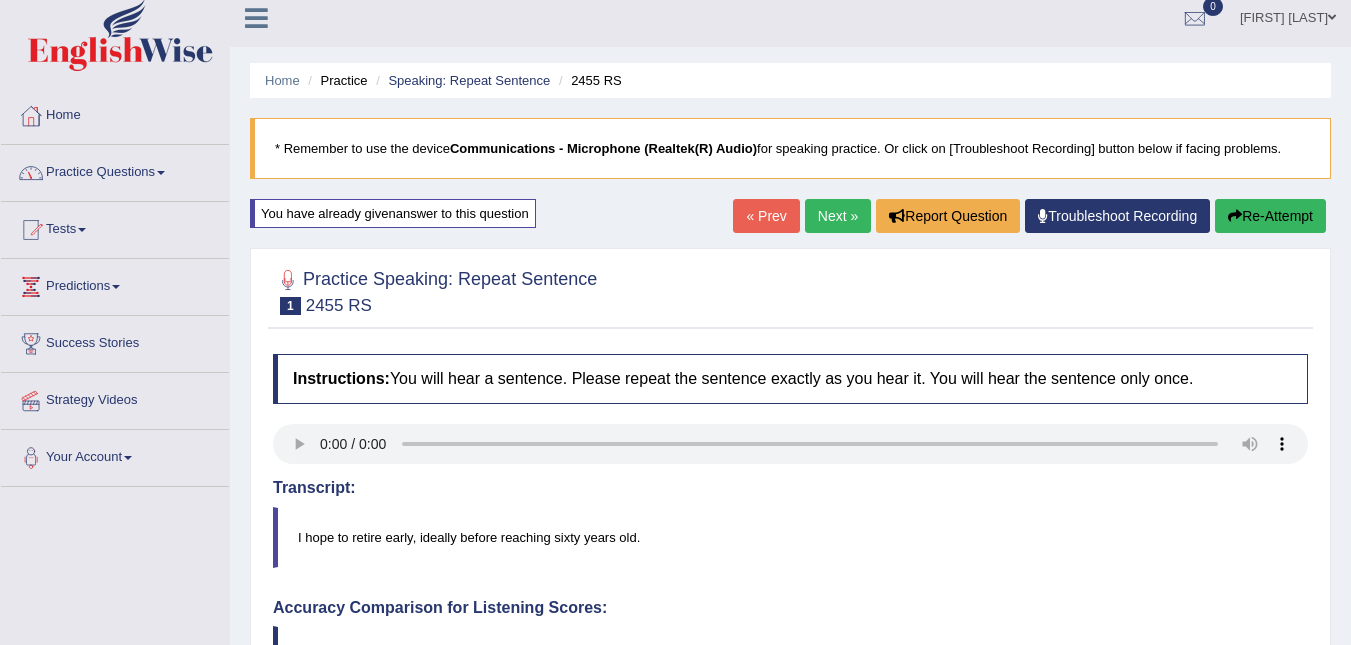 click on "Practice Questions" at bounding box center [115, 170] 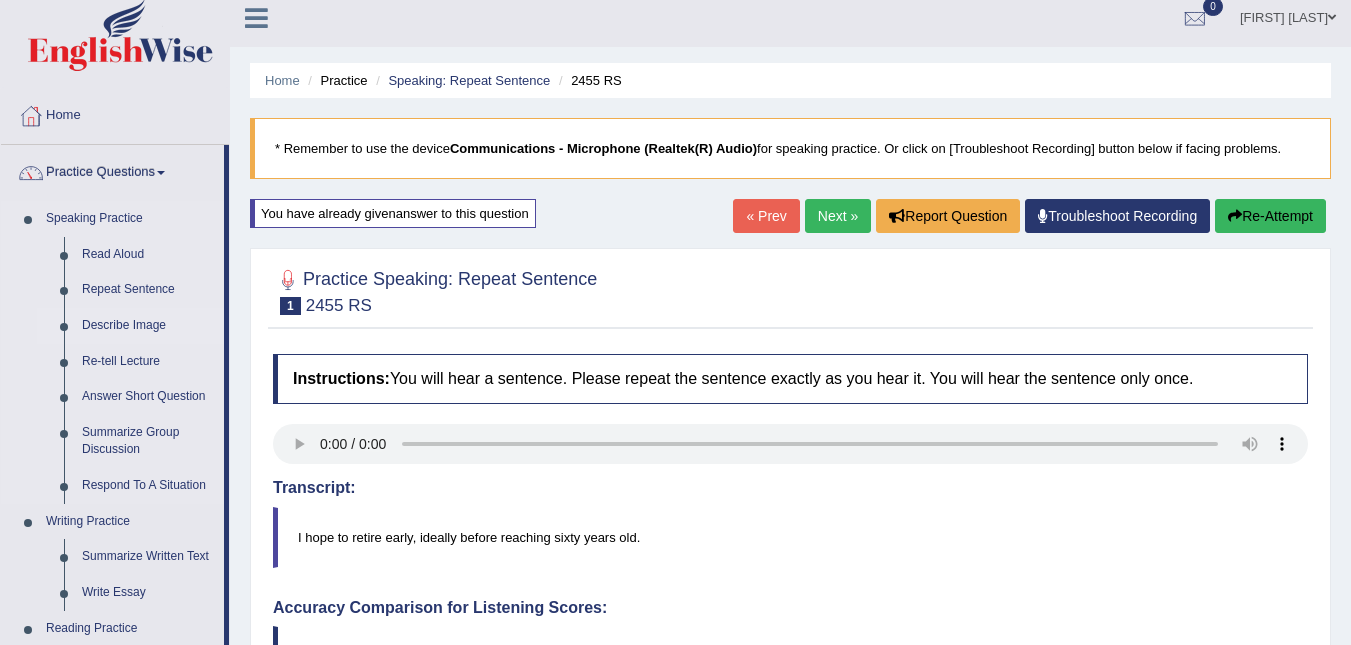 click on "Describe Image" at bounding box center [148, 326] 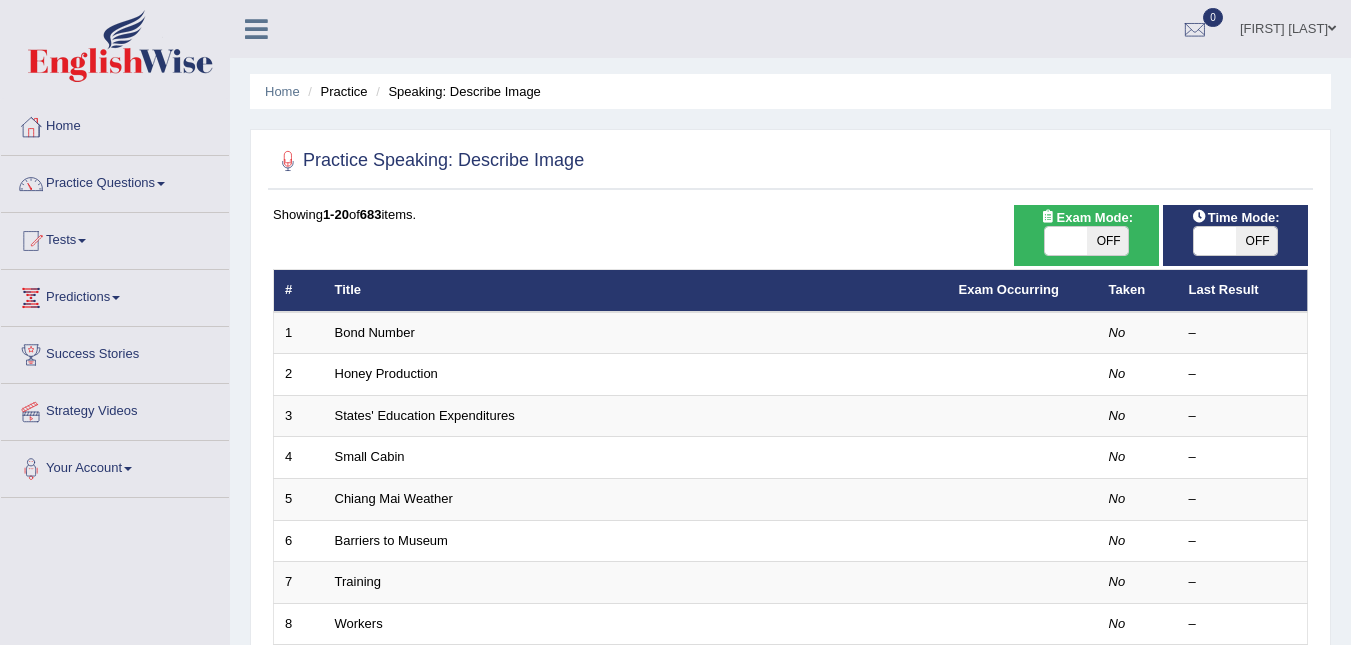 scroll, scrollTop: 0, scrollLeft: 0, axis: both 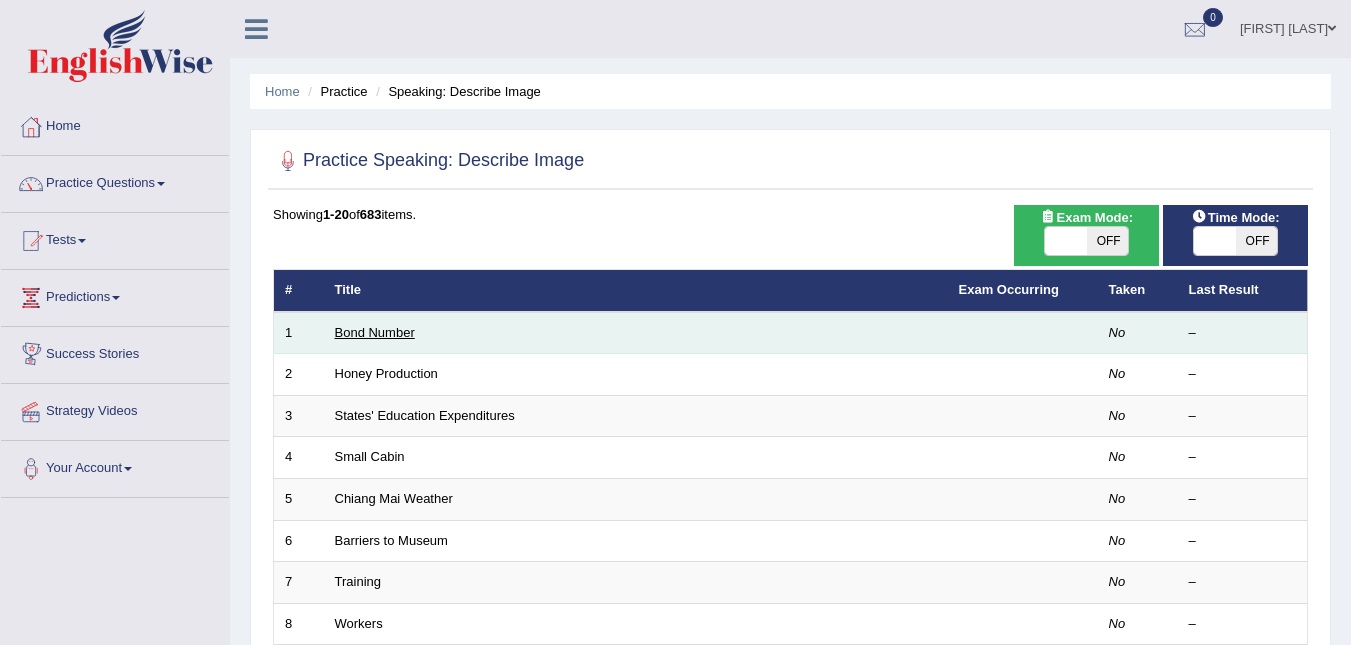 click on "Bond Number" at bounding box center (375, 332) 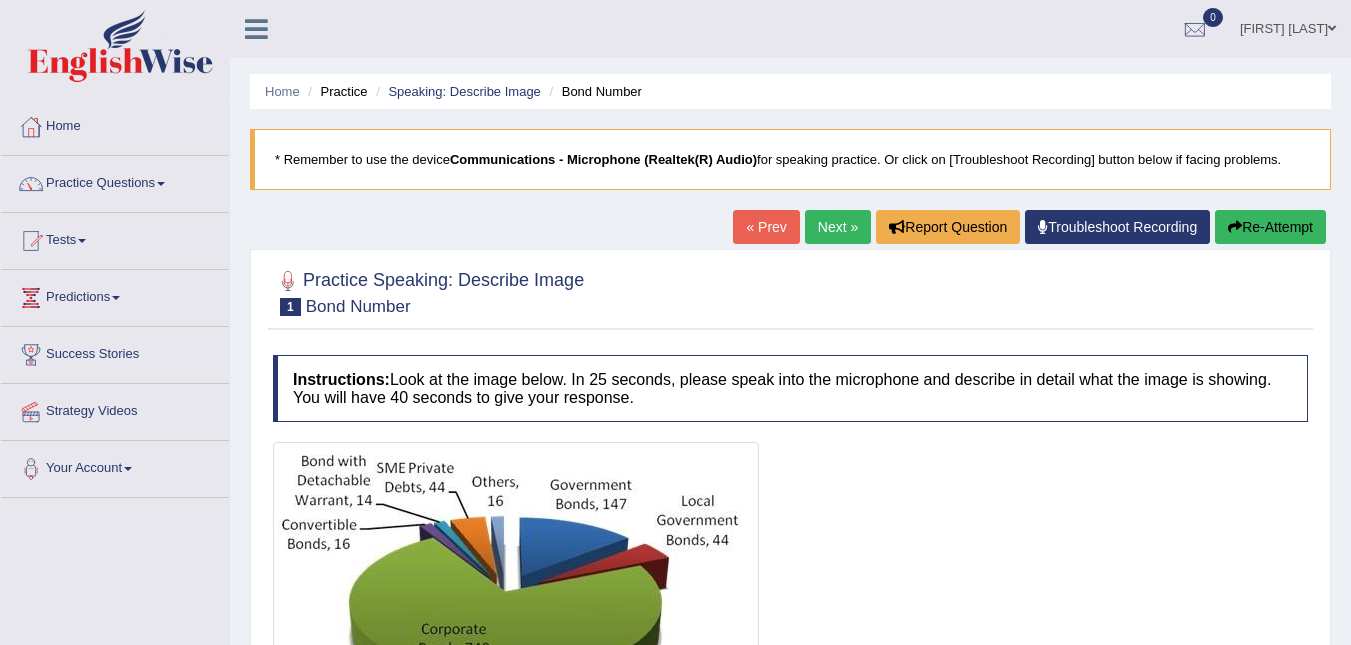 scroll, scrollTop: 0, scrollLeft: 0, axis: both 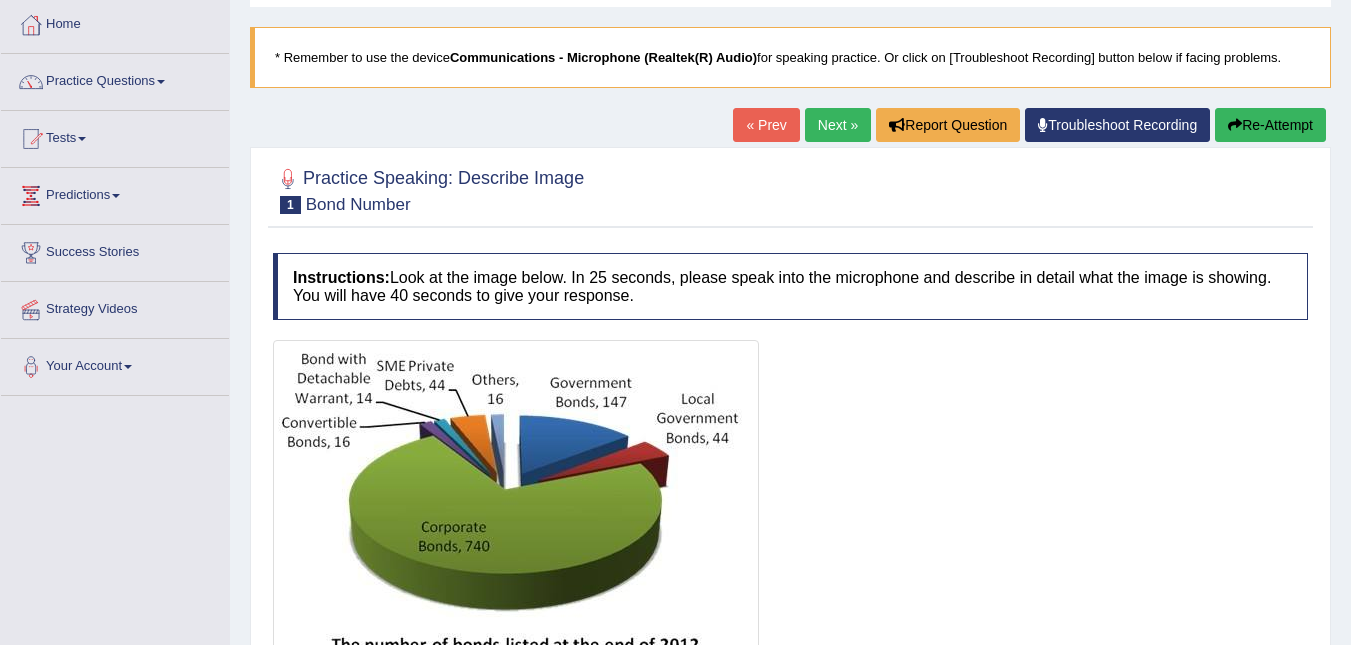 click on "Next »" at bounding box center (838, 125) 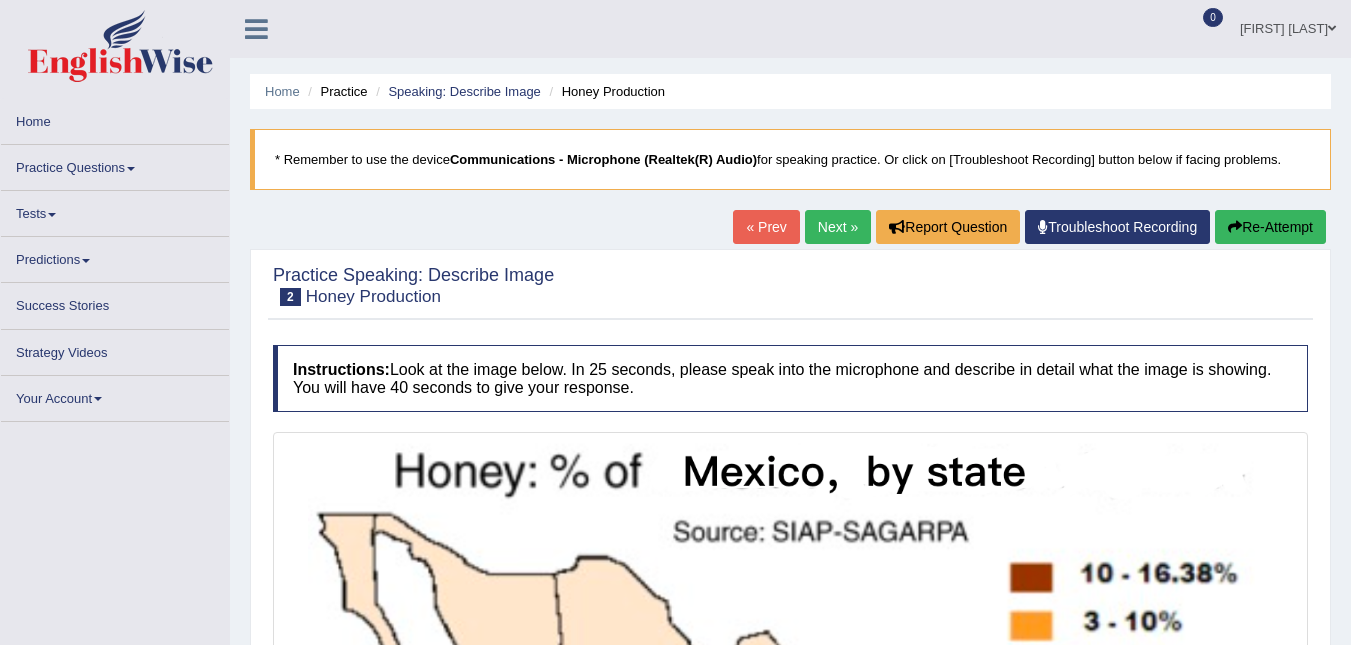 scroll, scrollTop: 0, scrollLeft: 0, axis: both 